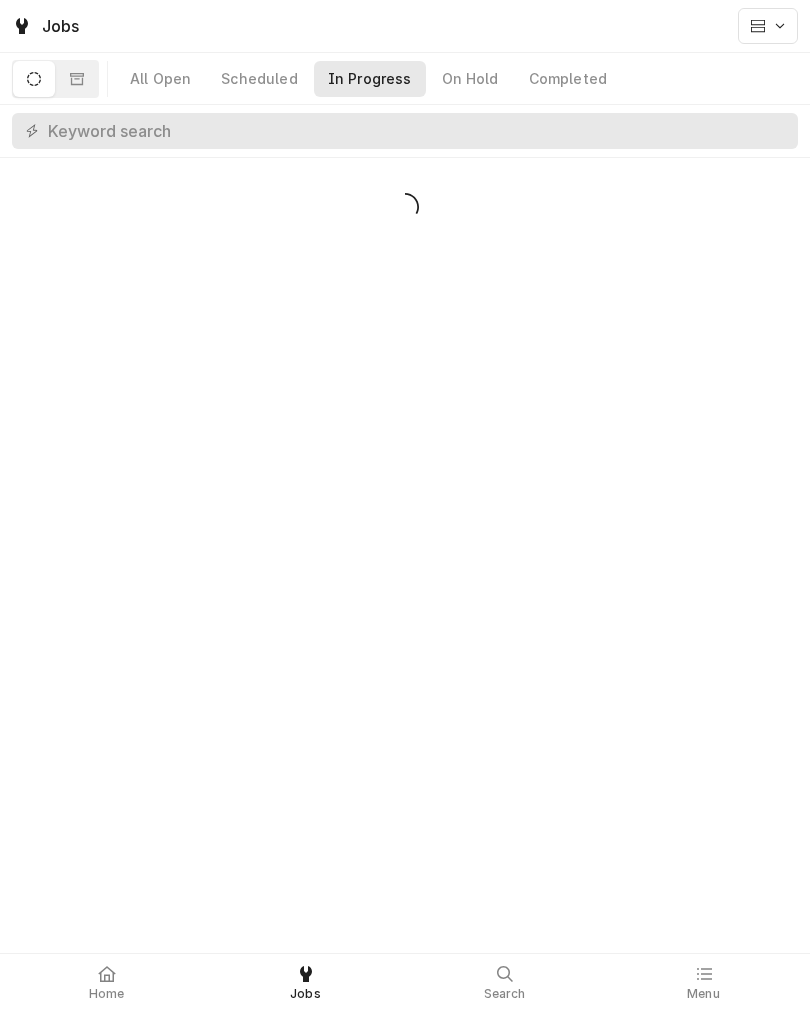 scroll, scrollTop: 0, scrollLeft: 0, axis: both 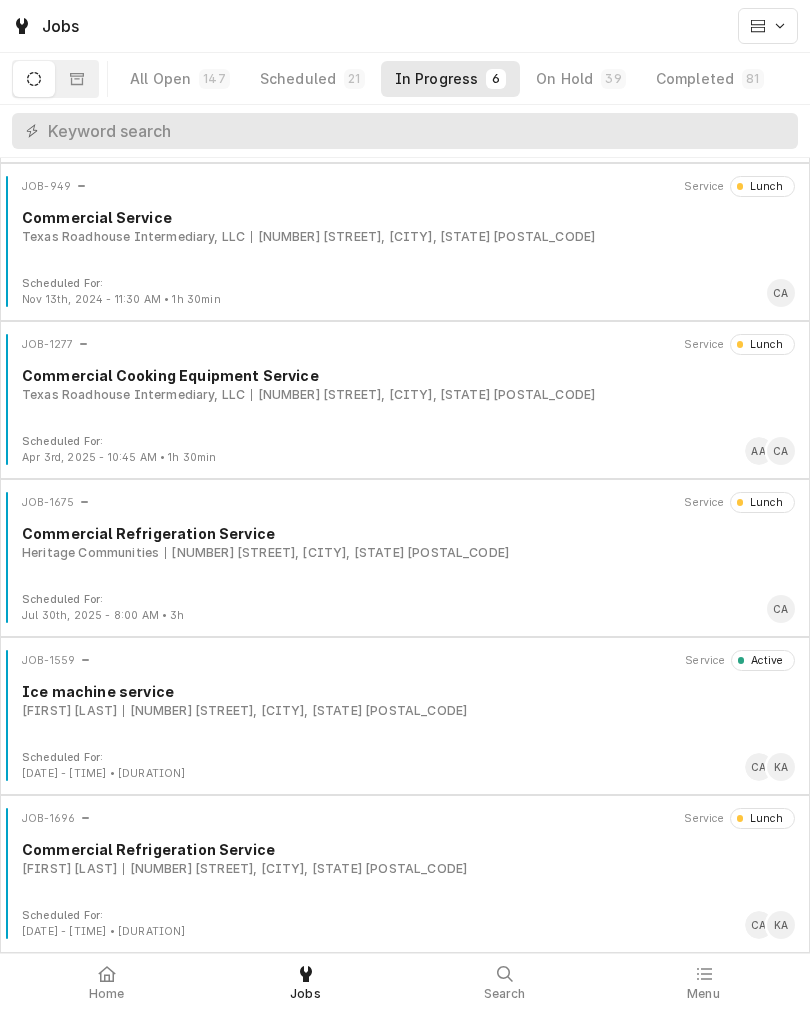 click on "[FIRST] [LAST] [NUMBER] [STREET], [CITY], [STATE] [POSTAL_CODE]" at bounding box center (408, 711) 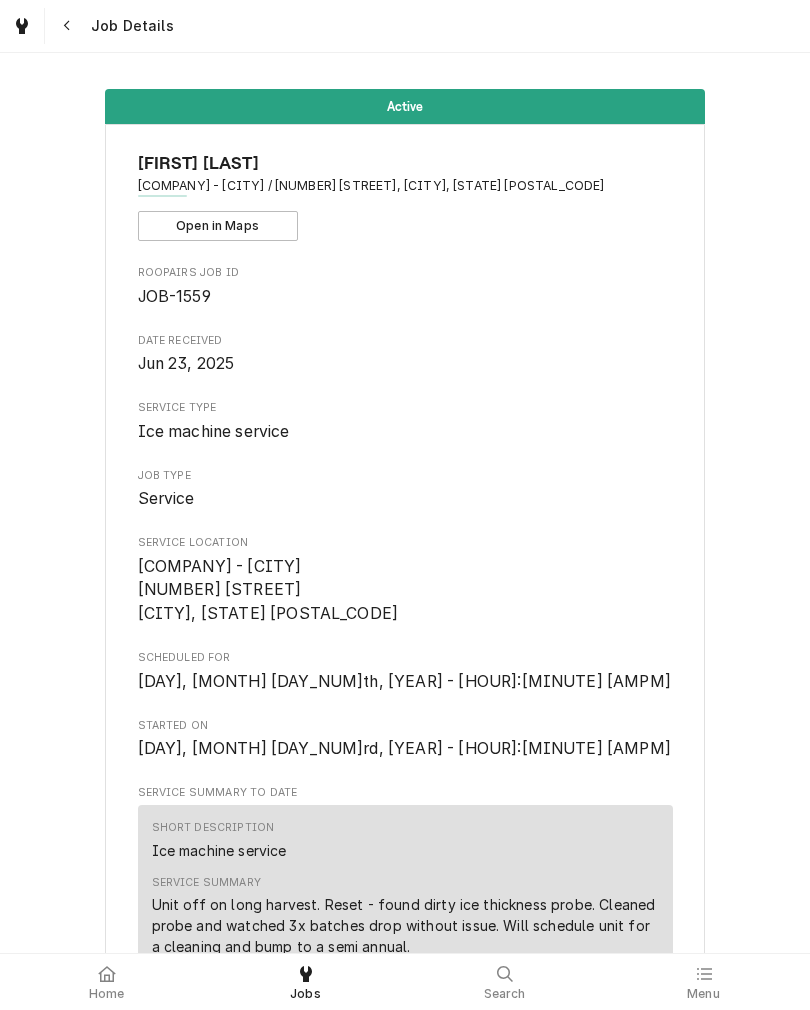 scroll, scrollTop: 0, scrollLeft: 0, axis: both 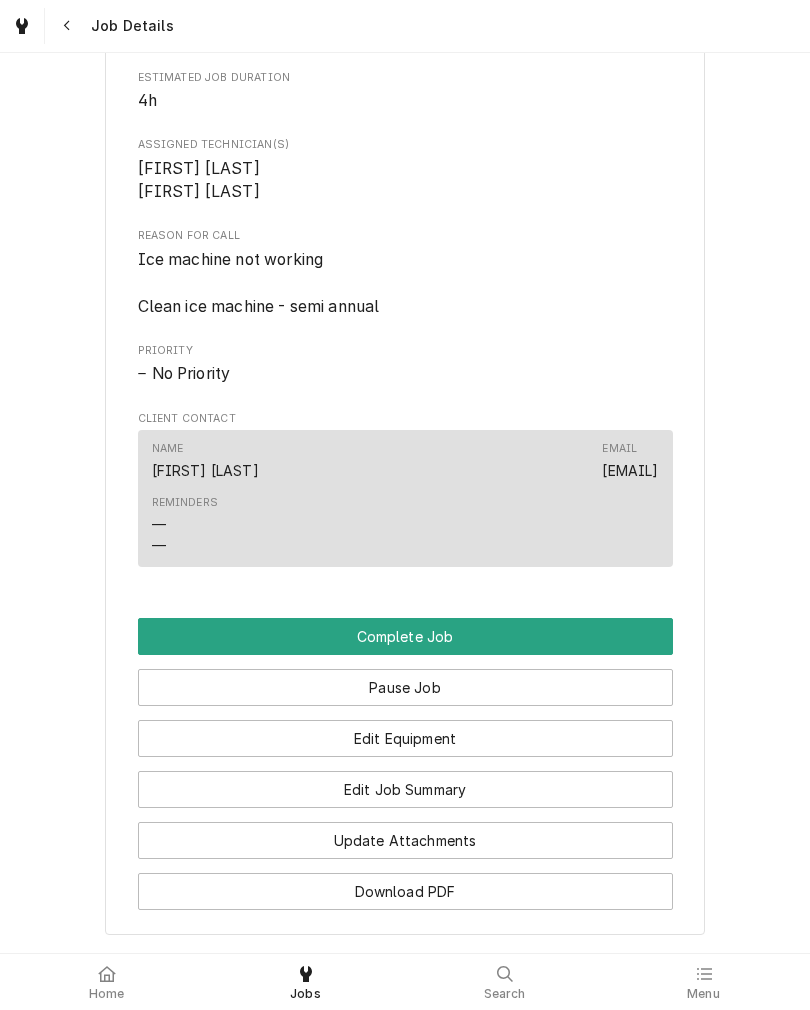 click on "Complete Job" at bounding box center (405, 636) 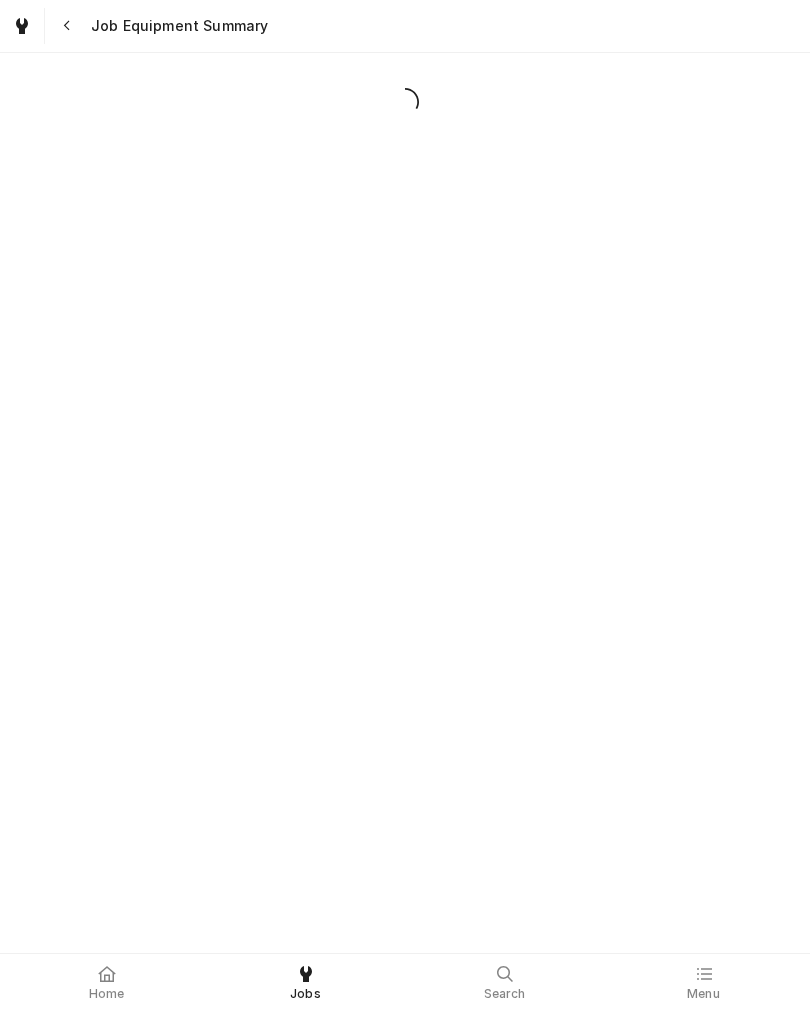 scroll, scrollTop: 0, scrollLeft: 0, axis: both 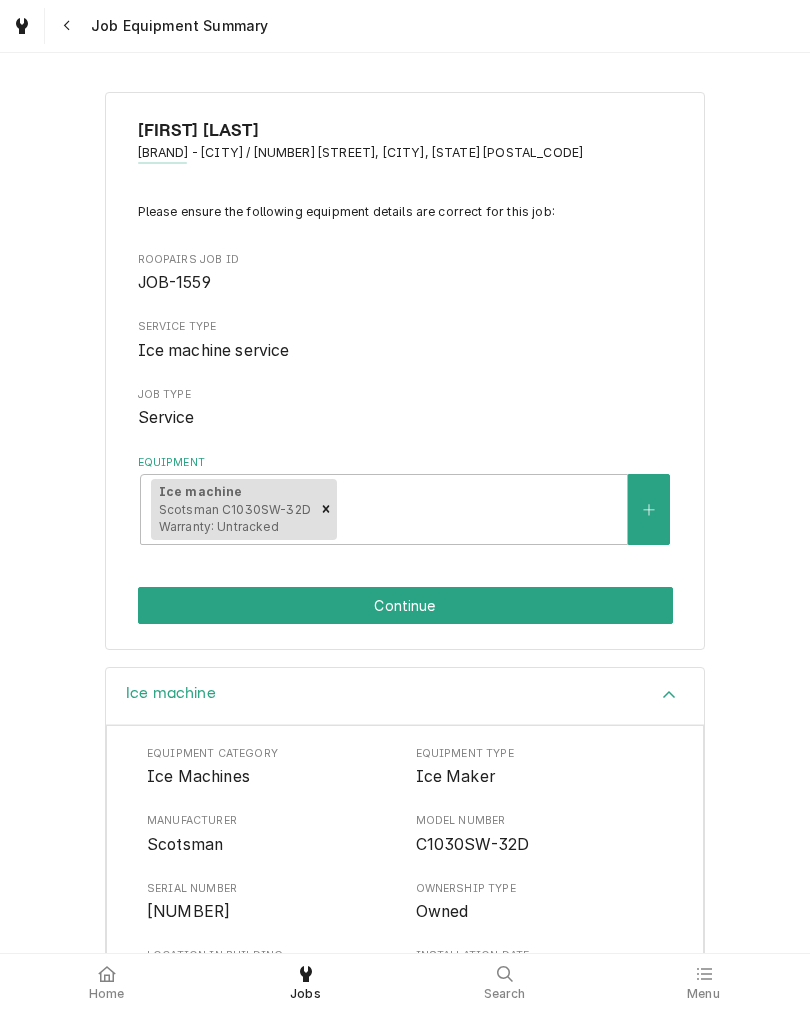 click on "Continue" at bounding box center (405, 605) 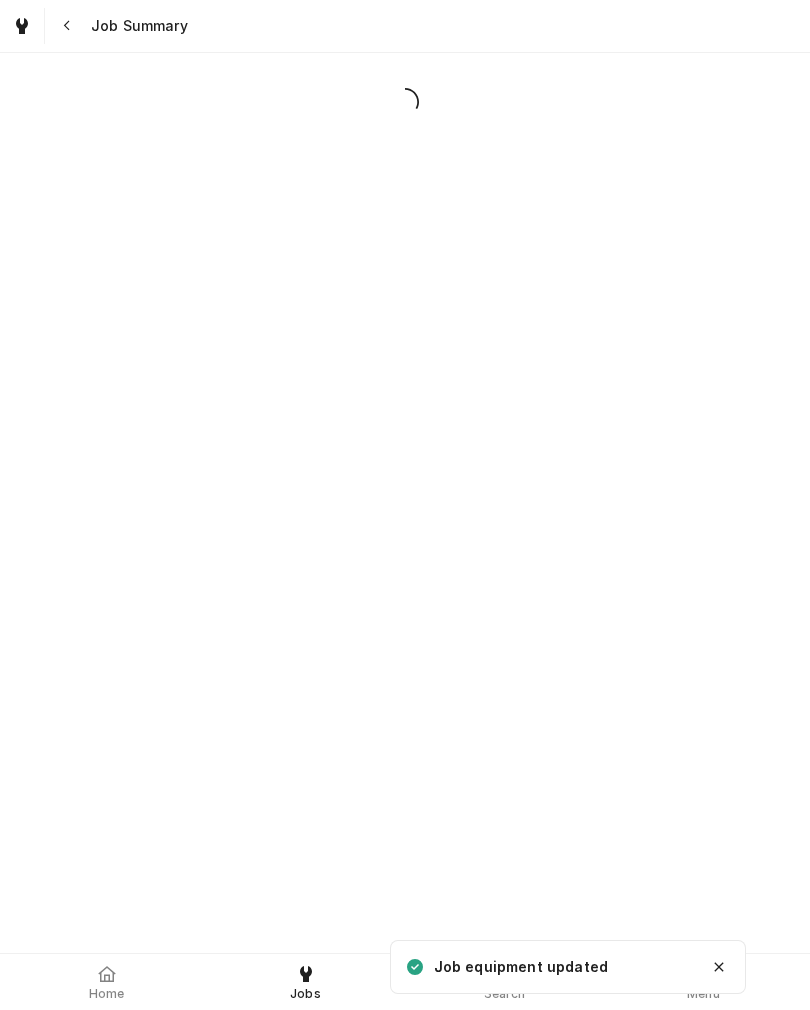 scroll, scrollTop: 0, scrollLeft: 0, axis: both 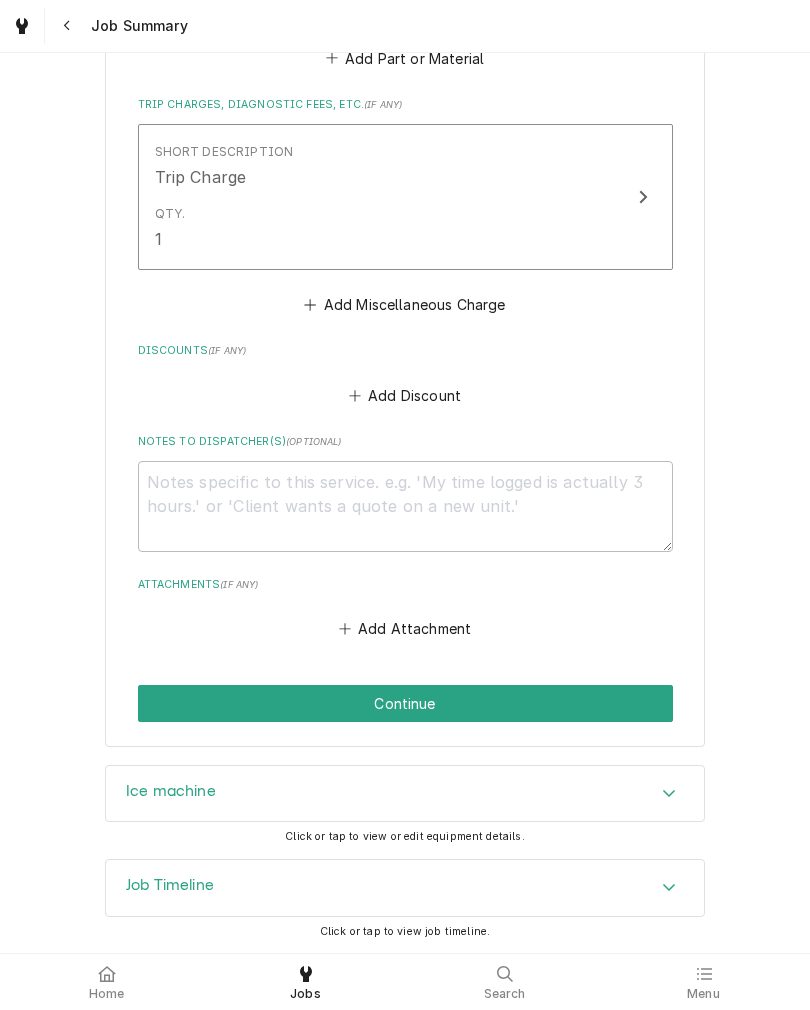click on "Continue" at bounding box center (405, 703) 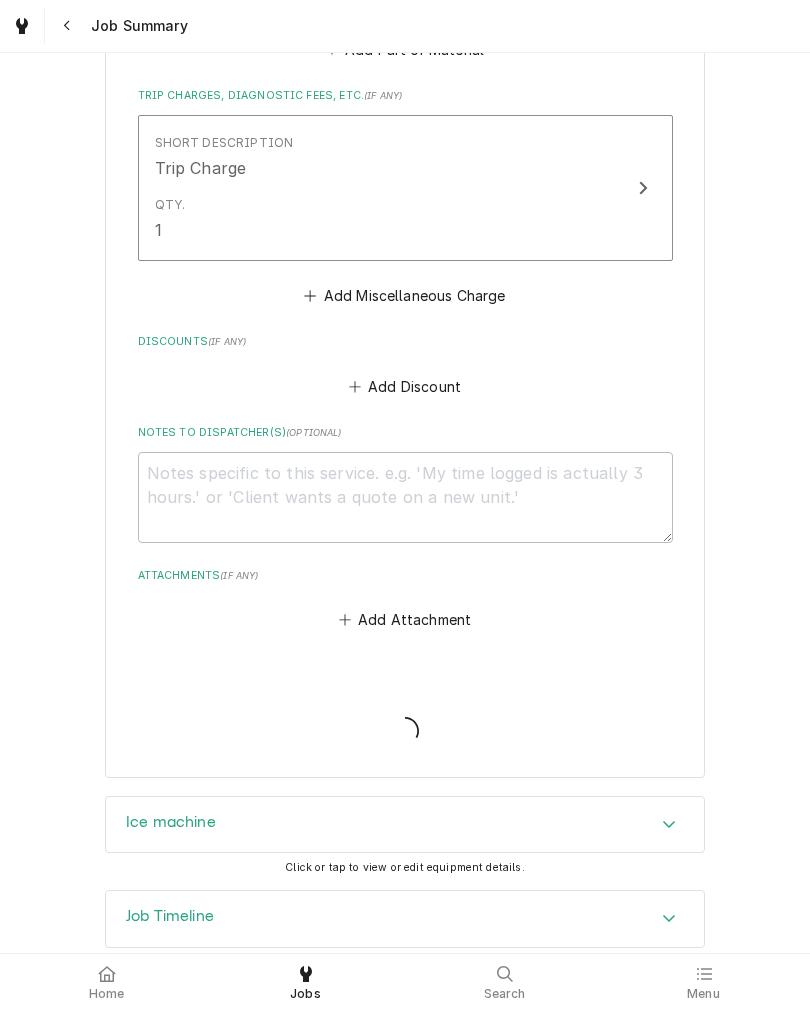 type on "x" 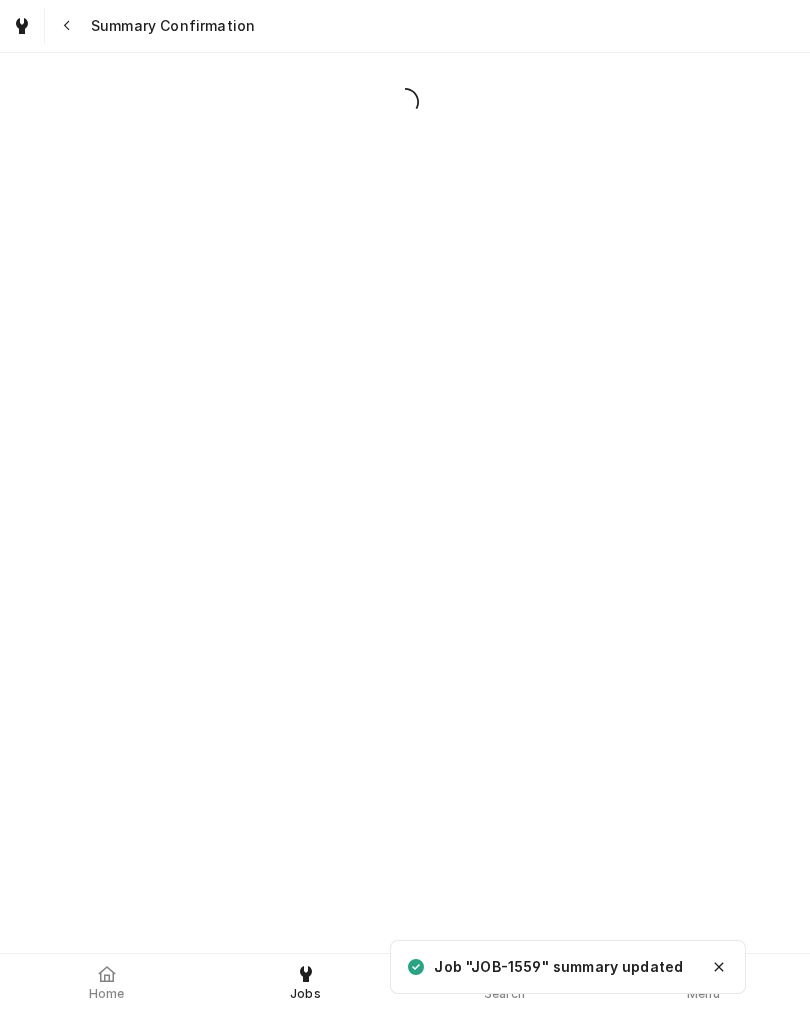 scroll, scrollTop: 0, scrollLeft: 0, axis: both 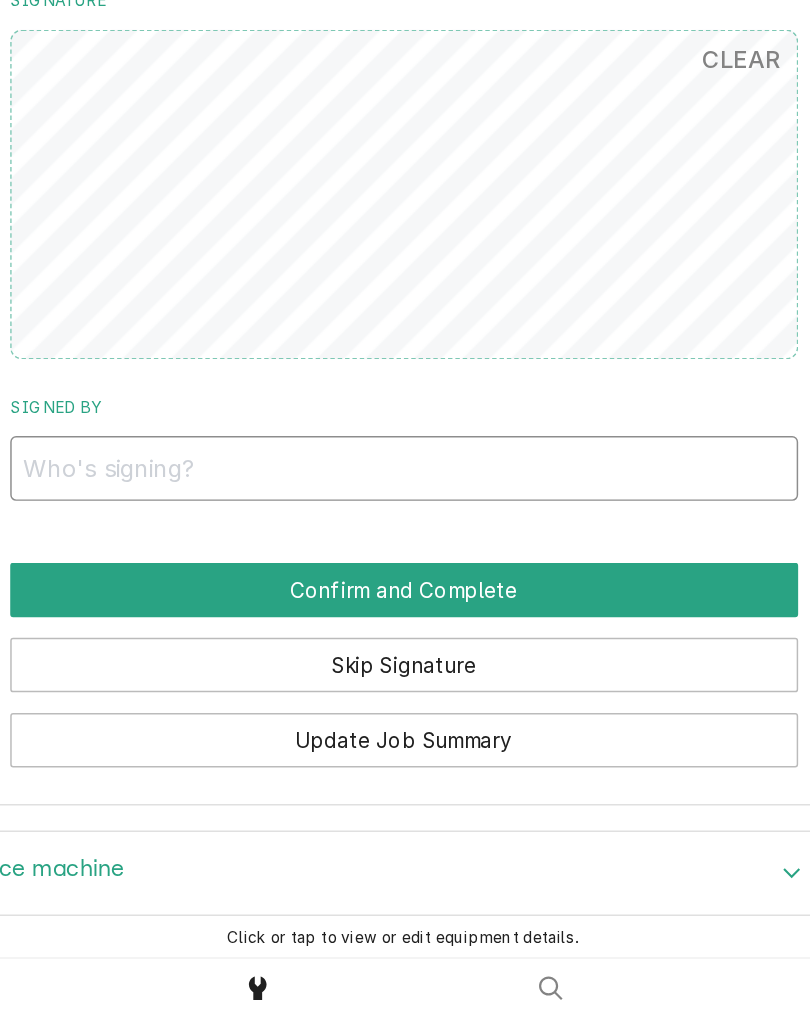 click on "Signed By" at bounding box center [405, 621] 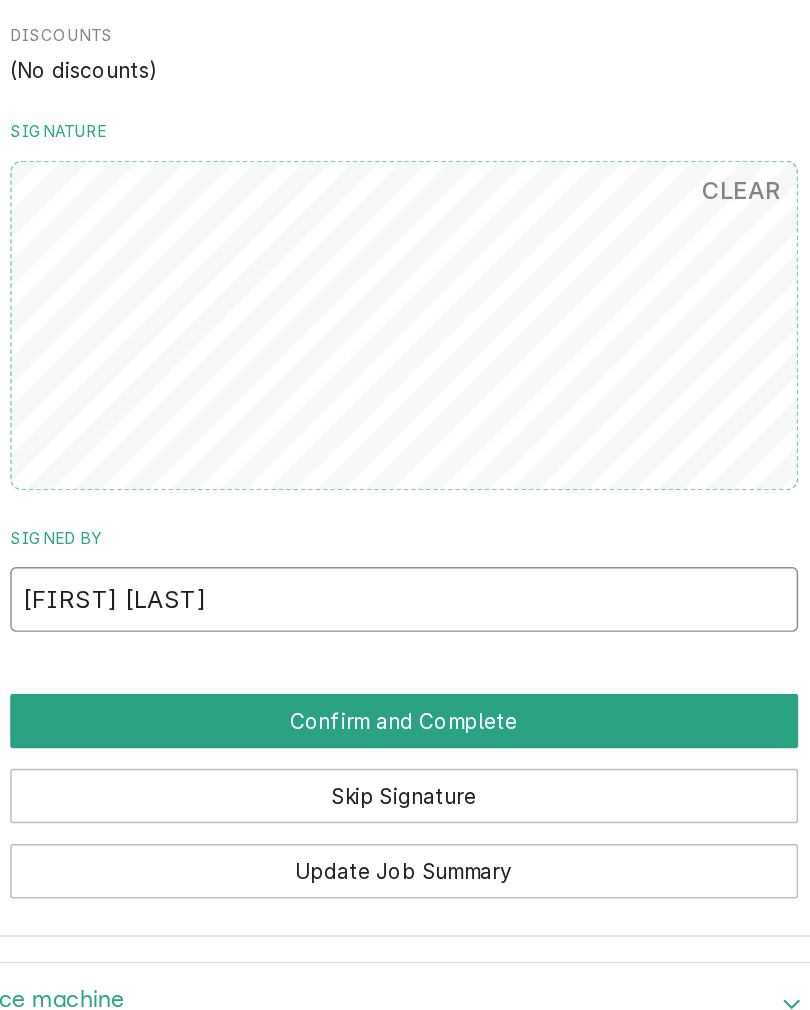 type on "Dirk Eberhardt" 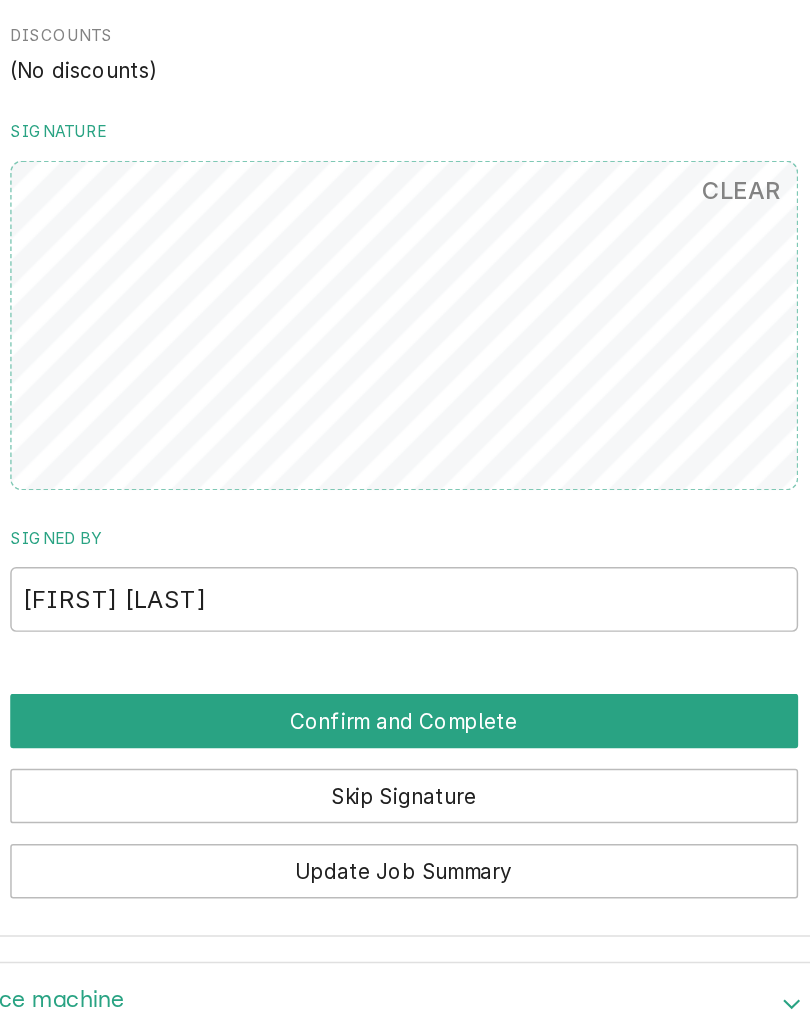 click on "Please have Holly Purcell review the work summary and provide a signature to complete this service: Roopairs Job ID JOB-1559 Service Type Ice machine service Job Type Service Total Time Logged 2h 3min Service Charges Short Description Ice machine service Service Date Jun 23, 2025 Qty. 1.25hr Service  Summary Unit off on long harvest. Reset - found dirty ice thickness probe. Cleaned probe and watched 3x batches drop without issue. Will schedule unit for a cleaning and bump to a semi annual. Short Description Ice machine cleaning - semi annual Service Date Aug 6, 2025 Qty. 1 Service  Summary Semi annual cleaning. Includes ice machine cleaner and trip charge. Fully disassemble and clean ice machine. Run unit through clean cycle with cleaner, and then watch 2 batches drop. Sanitize ice bin if possible. Short Description Pizza West PM Service Date Aug 6, 2025 Qty. 1 Service  Summary Clean condensers on refrigeration equipment Parts and Materials (No parts and materials charges) Trip Charges, Diagnostic Fees, etc." at bounding box center (405, -283) 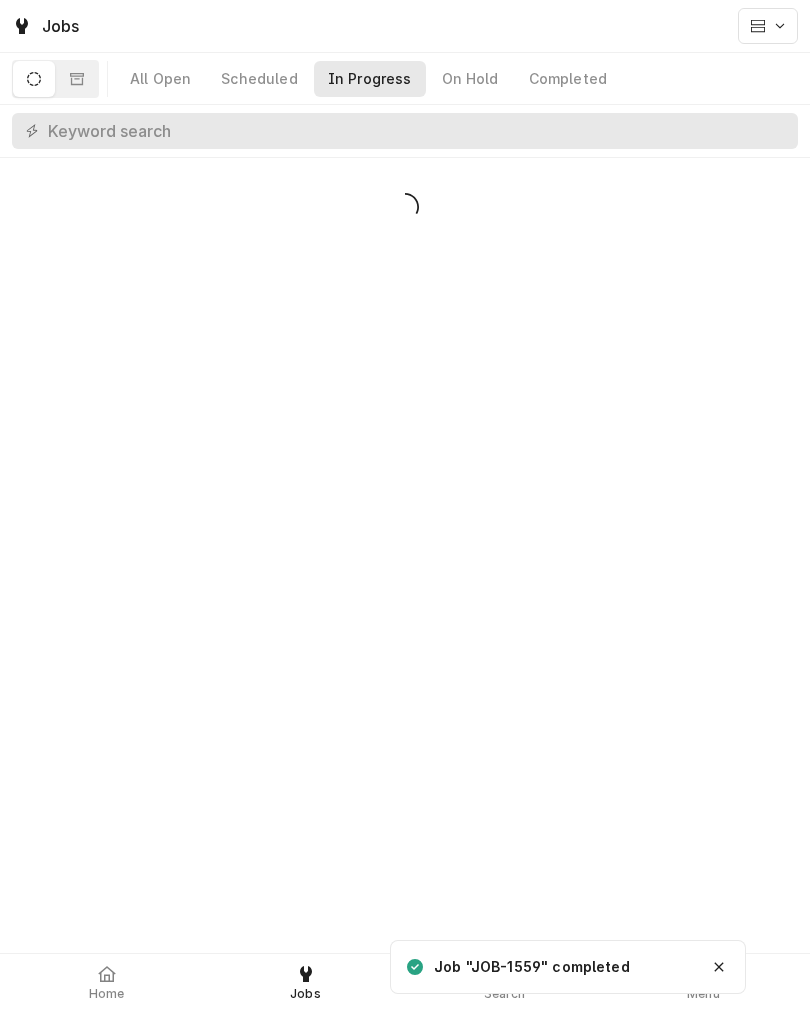 scroll, scrollTop: 0, scrollLeft: 0, axis: both 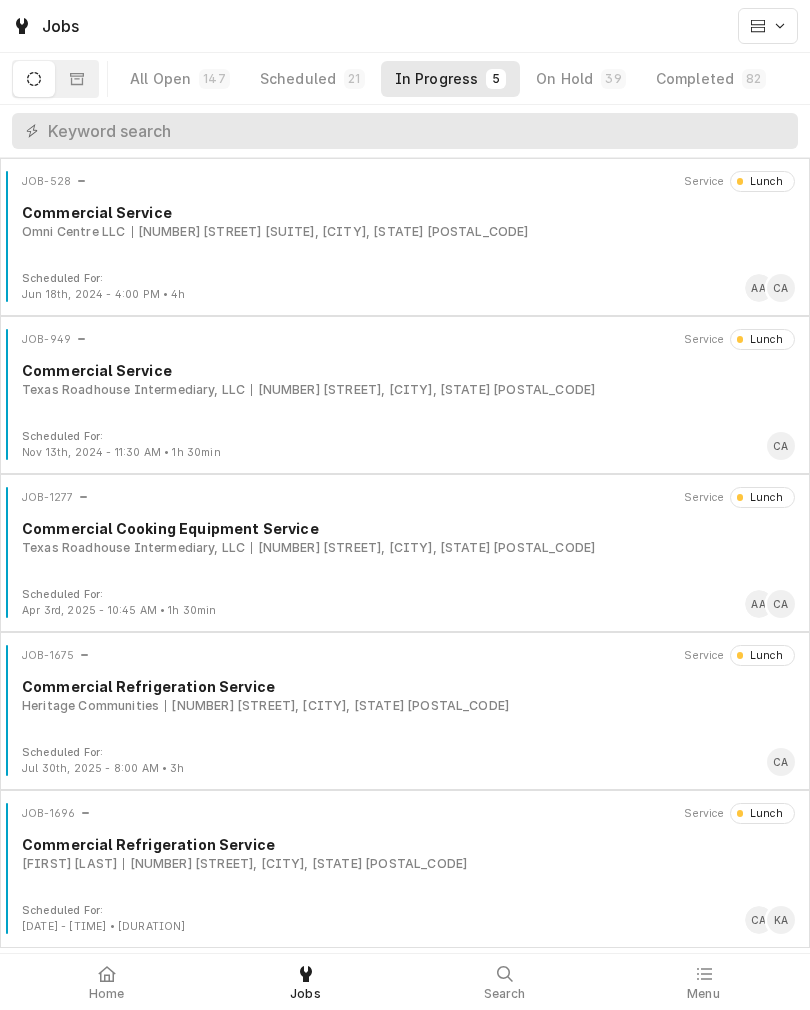click on "[NUMBER] [STREET], [CITY], [STATE] [POSTAL_CODE]" at bounding box center [295, 864] 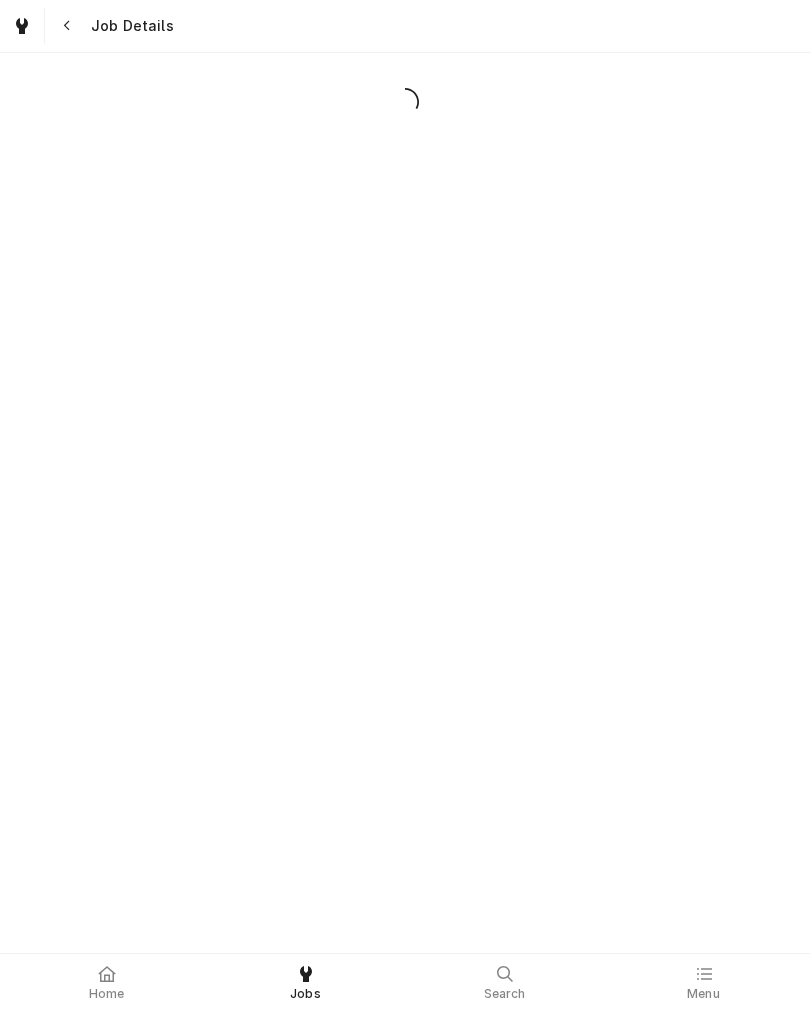 scroll, scrollTop: 0, scrollLeft: 0, axis: both 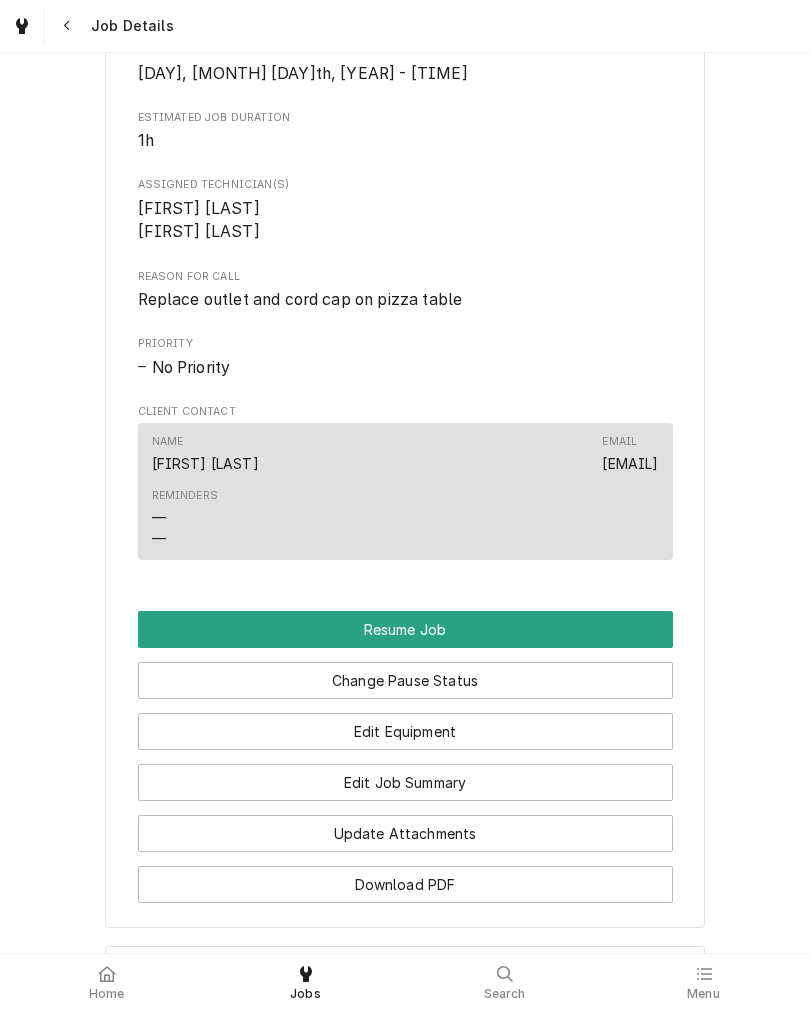 click on "Resume Job" at bounding box center [405, 629] 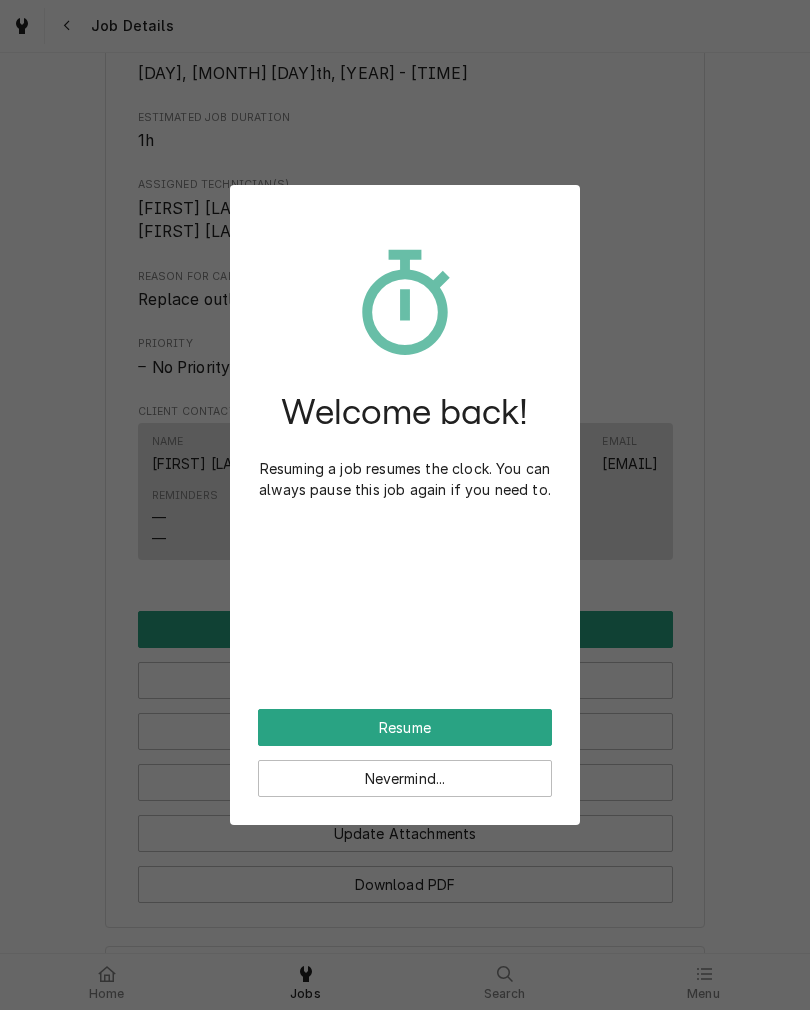 click on "Resume" at bounding box center (405, 727) 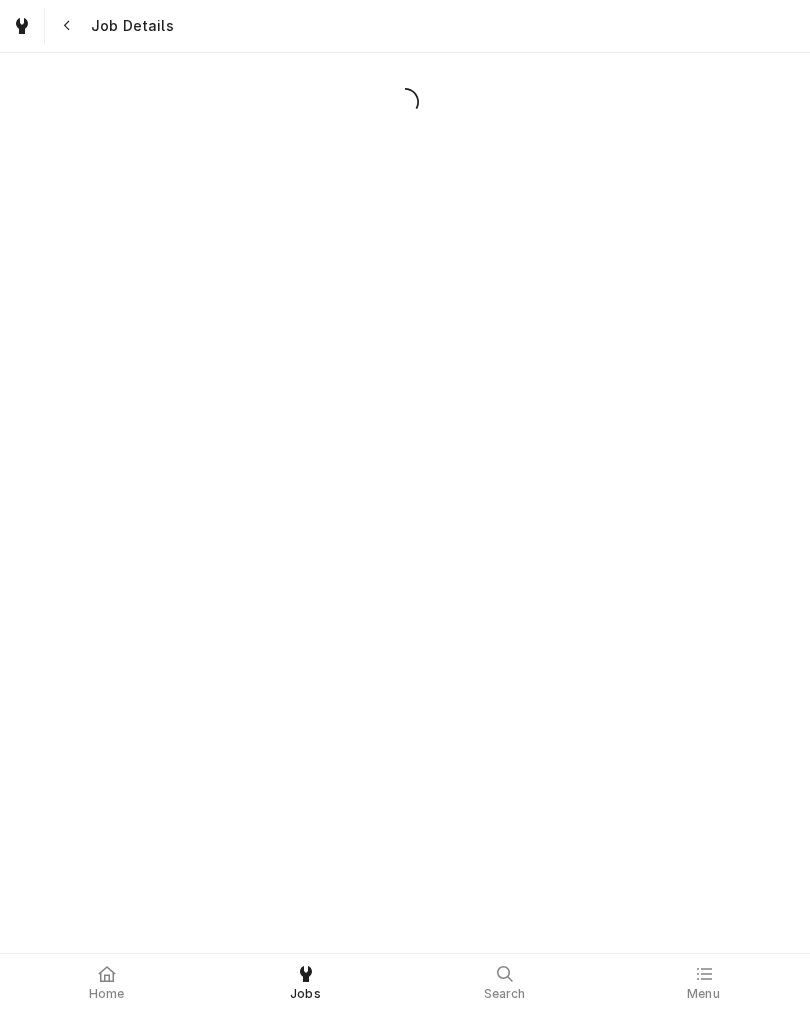 scroll, scrollTop: 0, scrollLeft: 0, axis: both 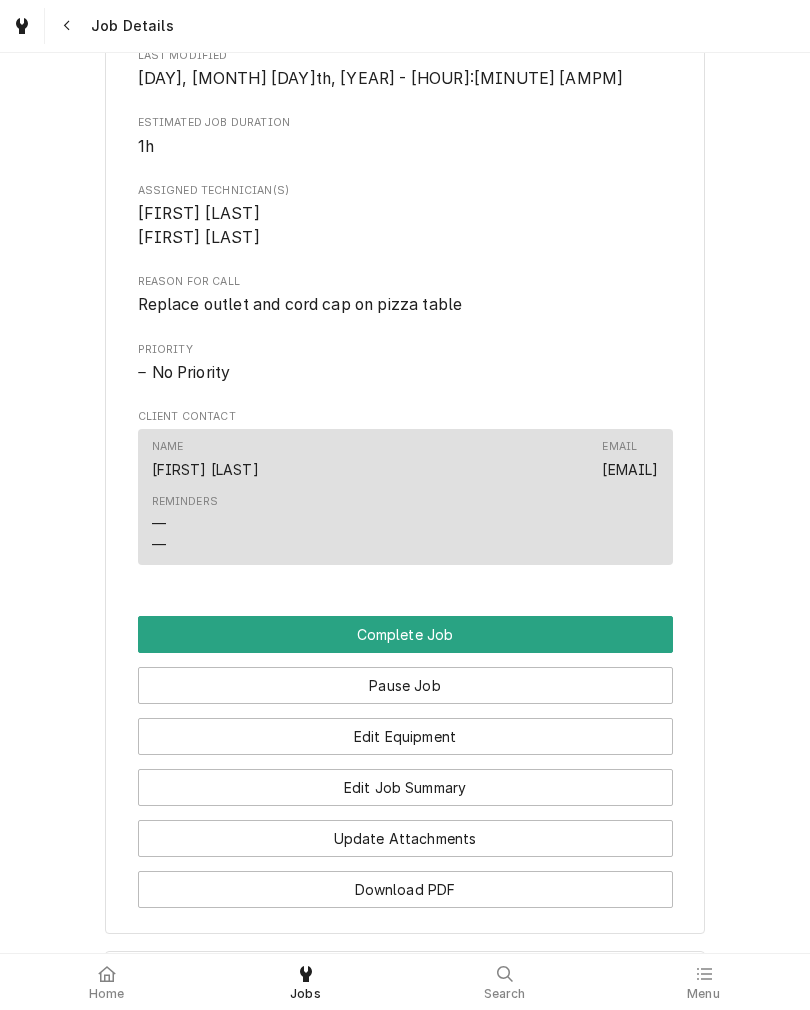 click on "Complete Job" at bounding box center (405, 634) 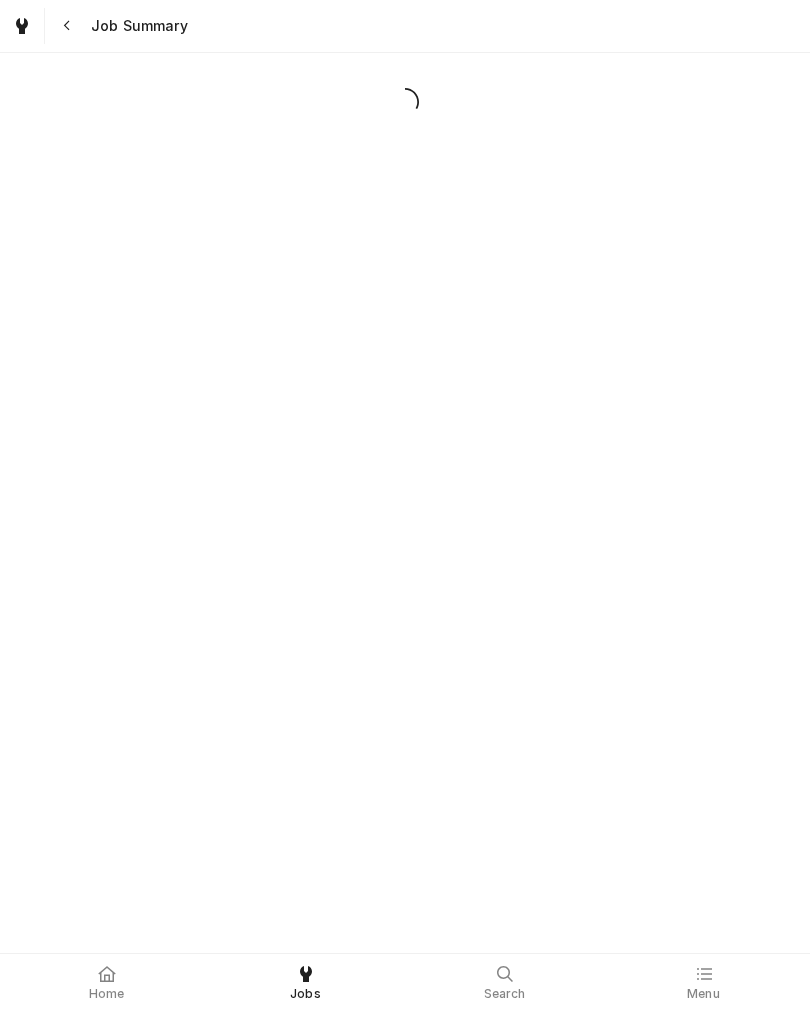 scroll, scrollTop: 0, scrollLeft: 0, axis: both 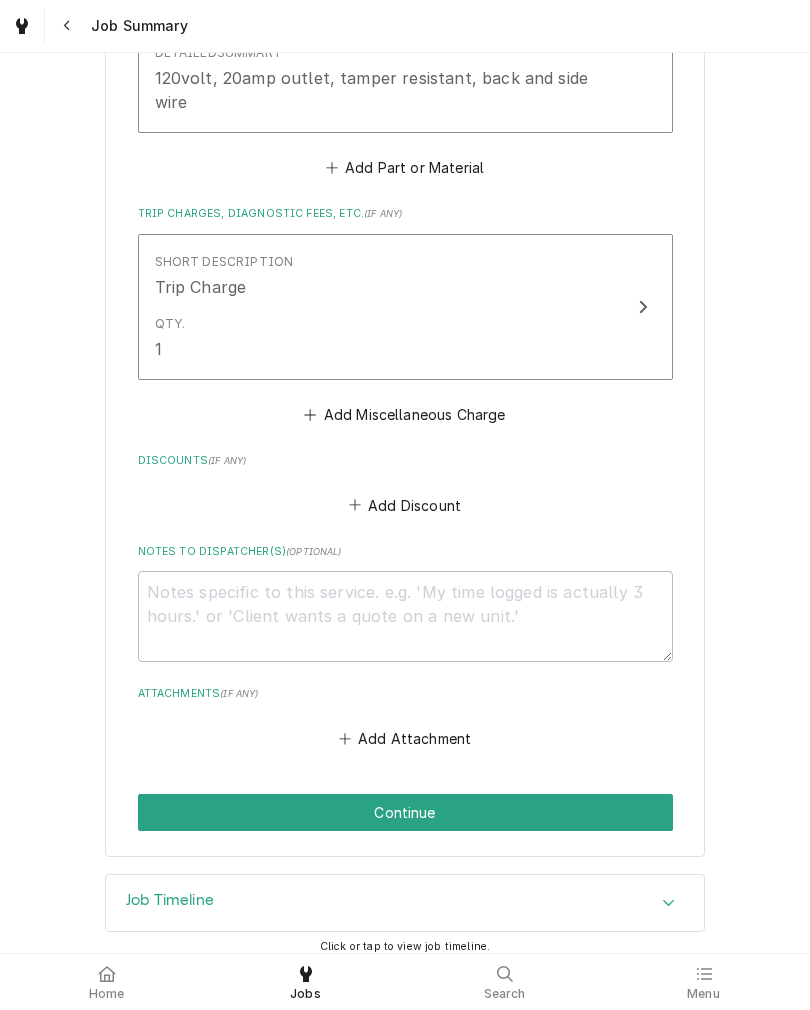 click on "Continue" at bounding box center [405, 812] 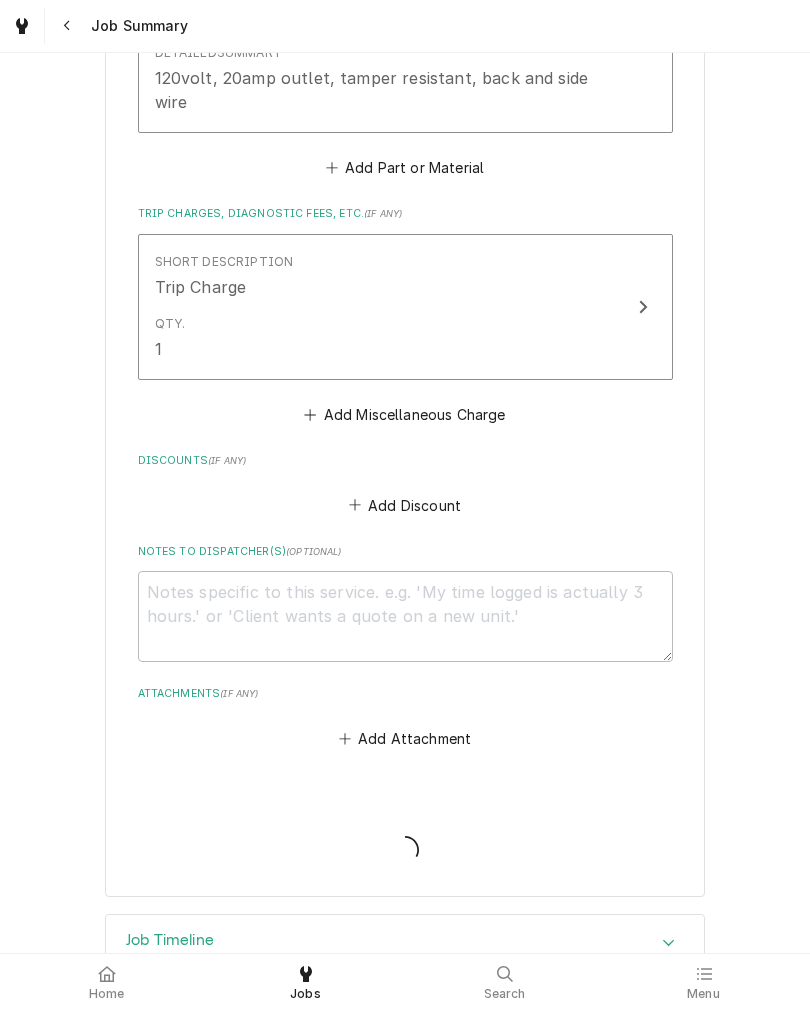 type on "x" 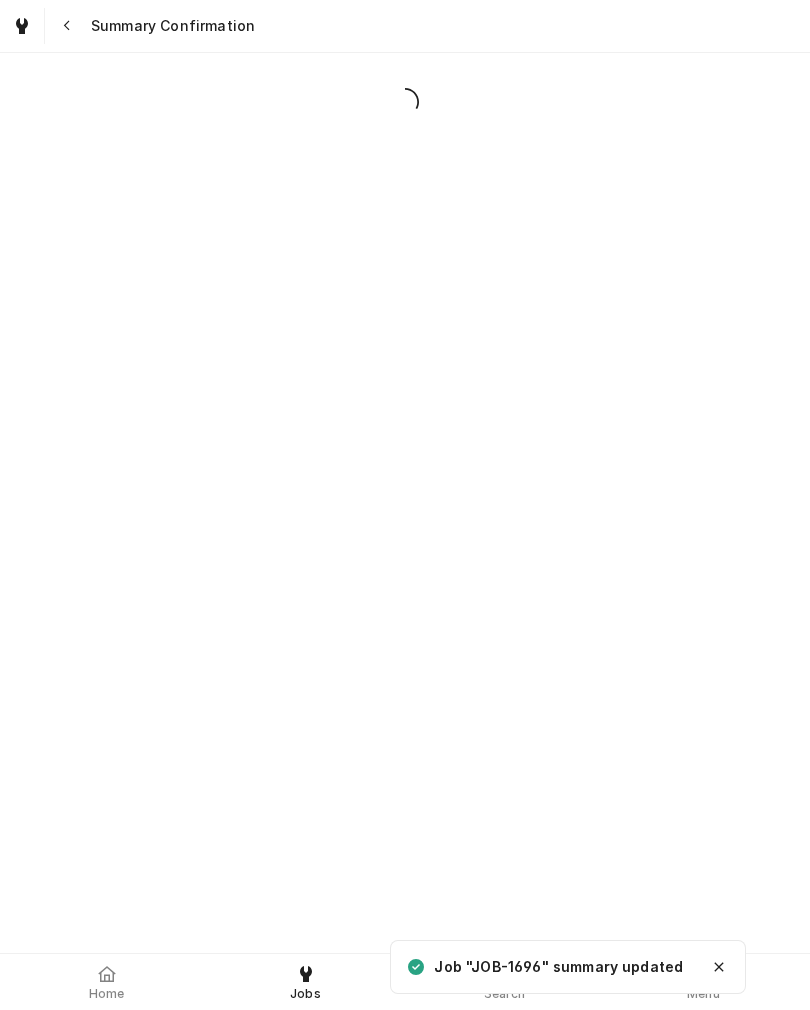 scroll, scrollTop: 0, scrollLeft: 0, axis: both 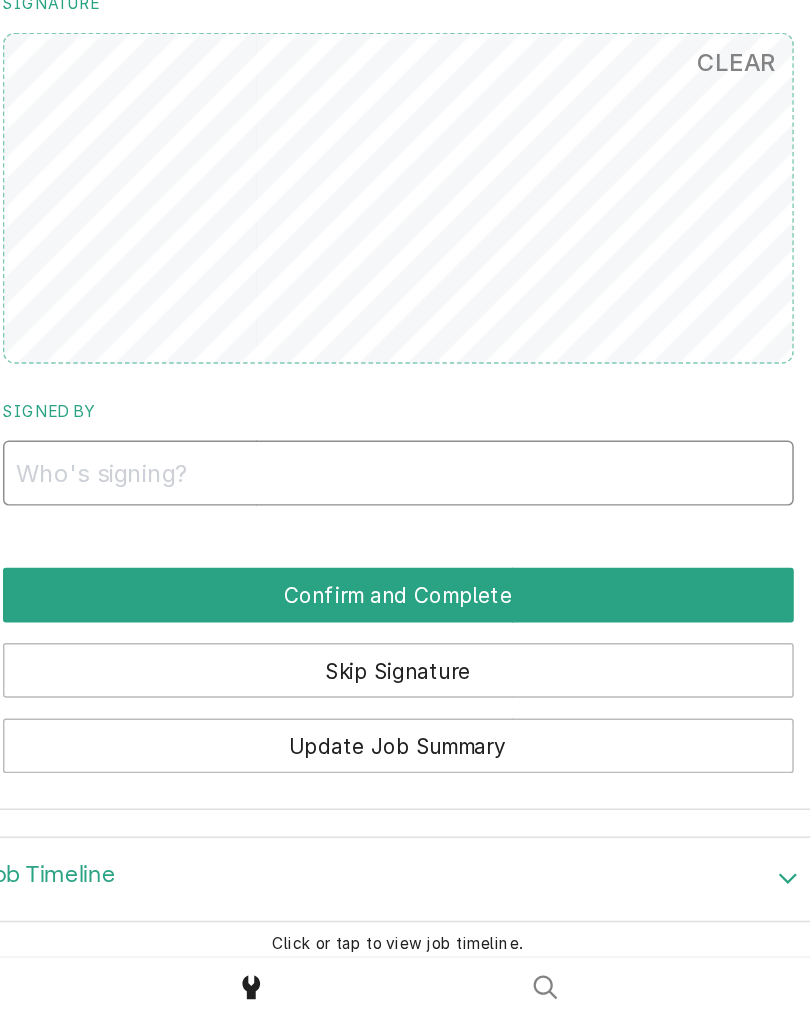 click on "Signed By" at bounding box center (405, 626) 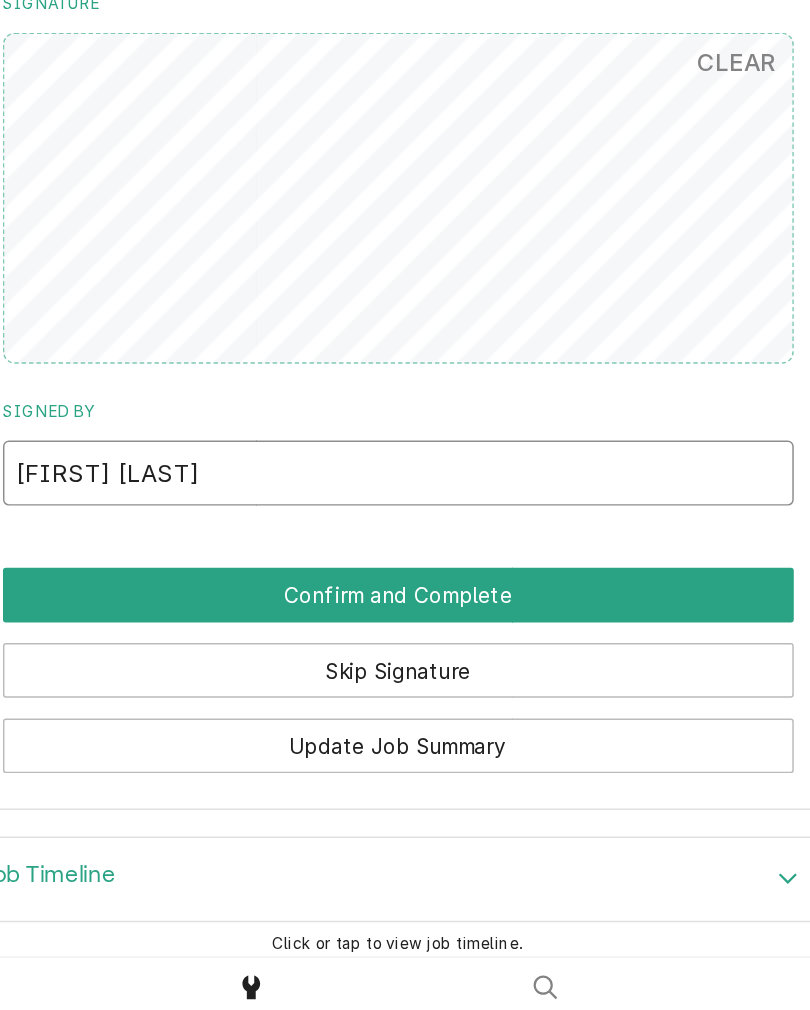 type on "[FIRST] [LAST]" 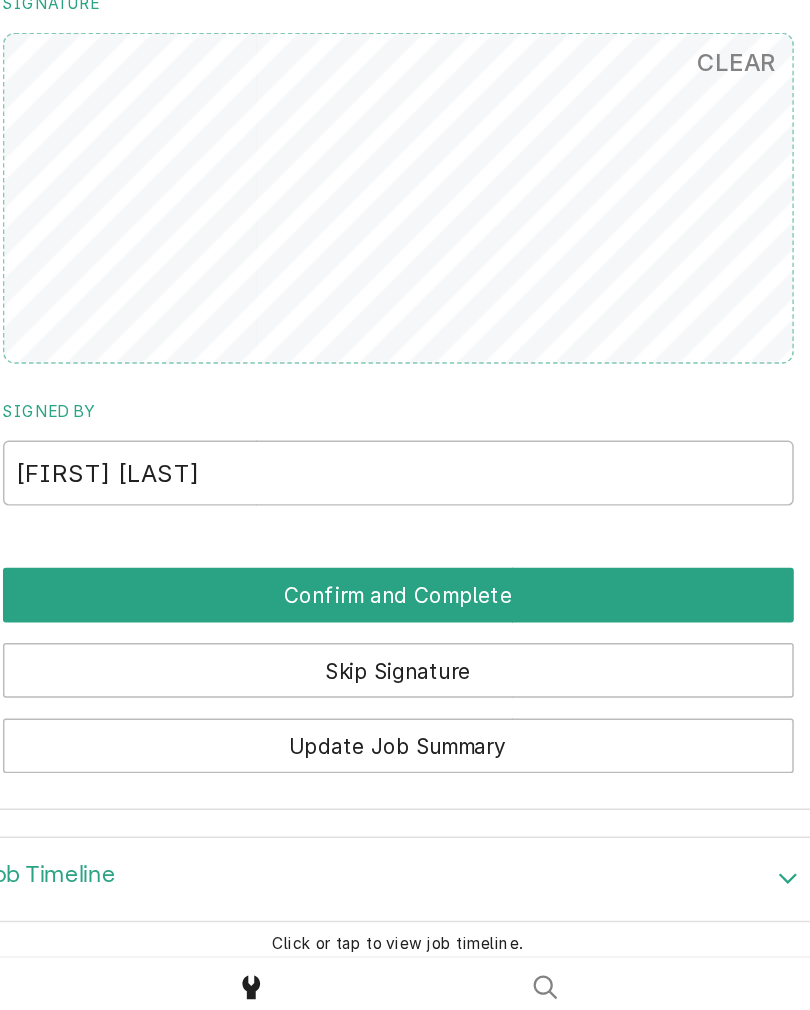click on "Skip Signature" at bounding box center [405, 759] 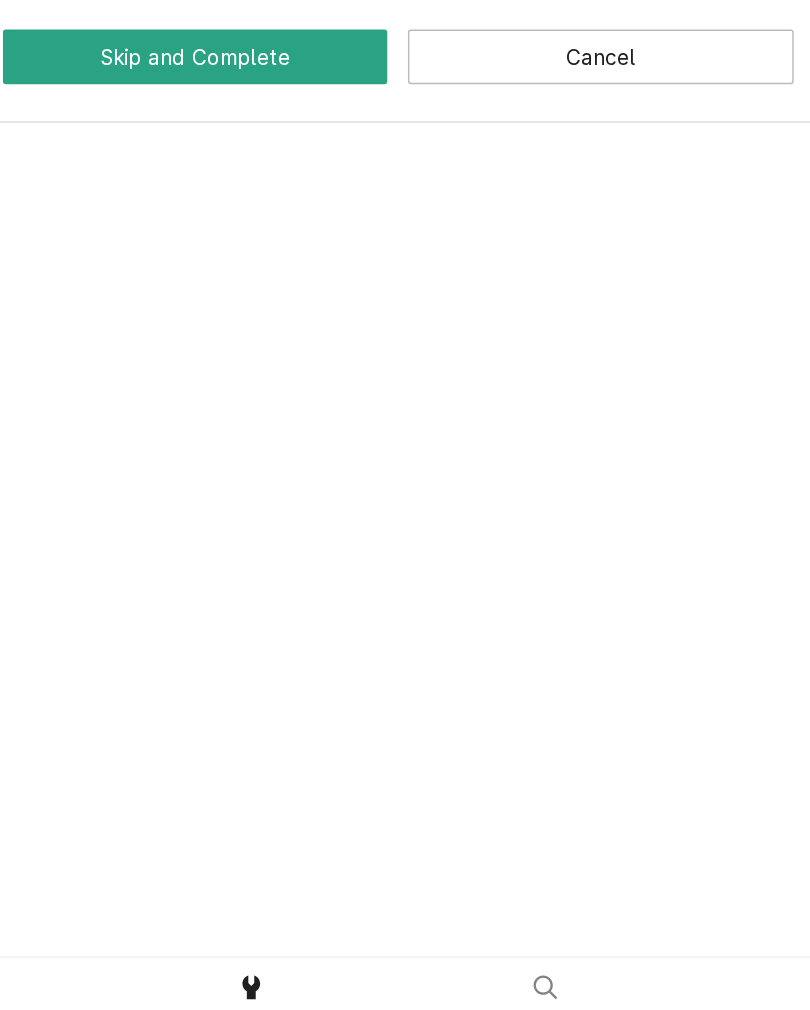 click on "Please provide a reason for why a signature couldn't be collected: Skip Reason Skip and Complete Cancel" at bounding box center (405, 503) 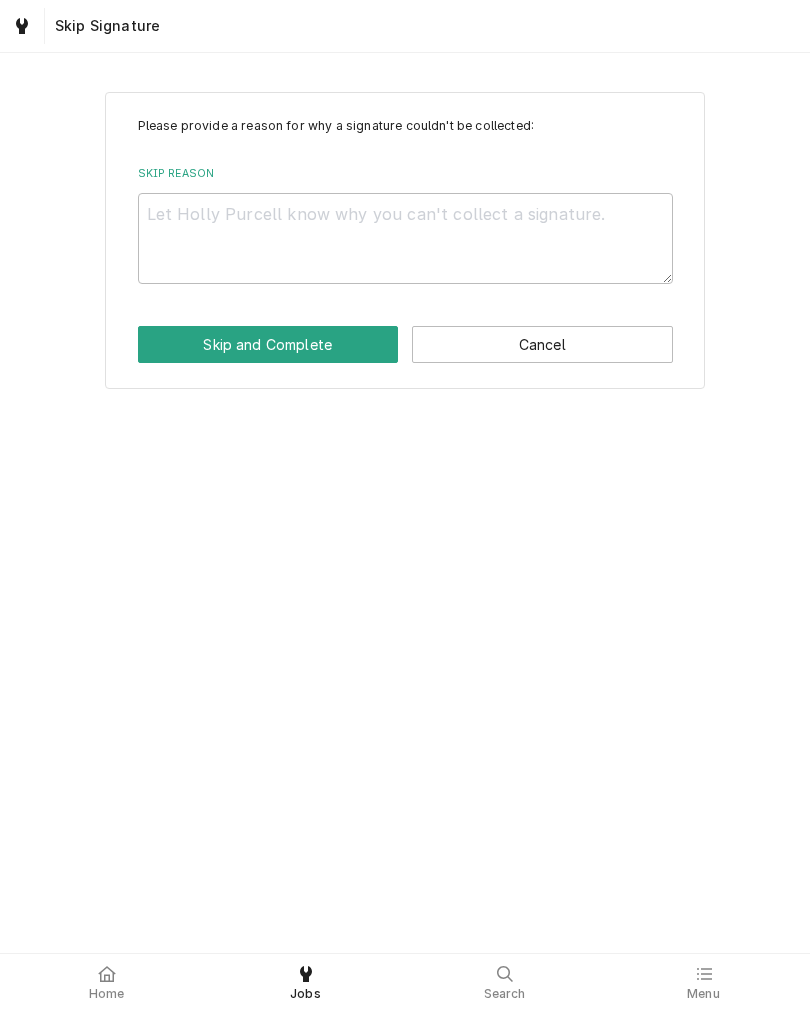 type on "x" 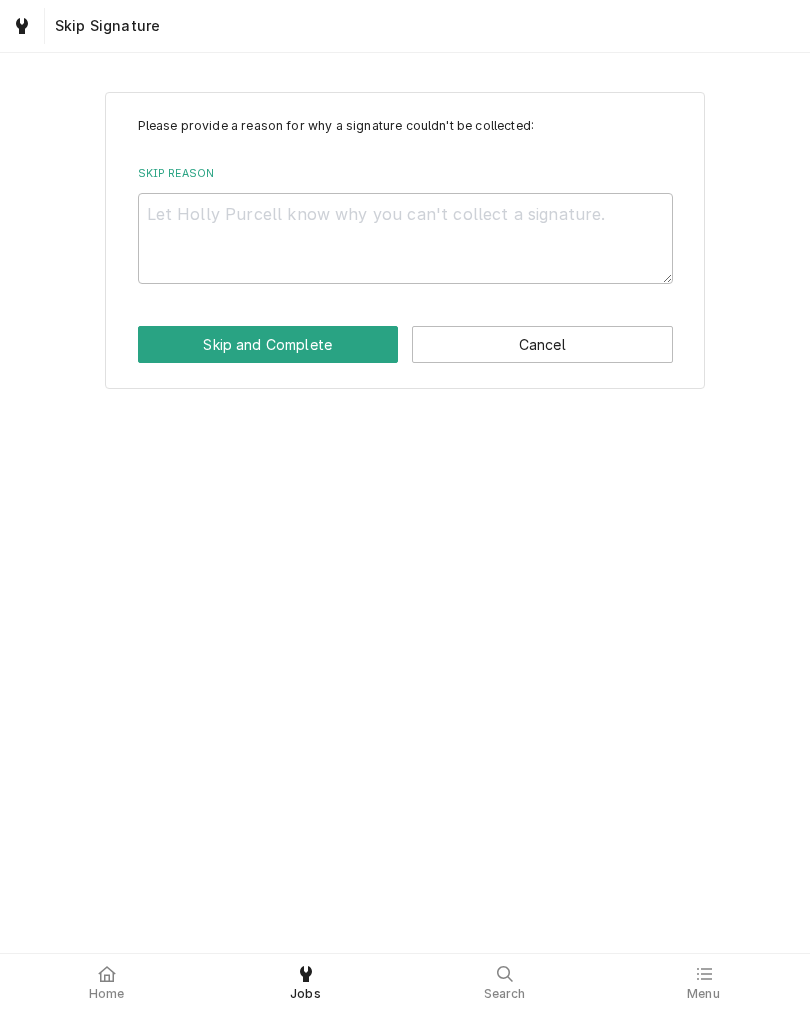 click on "Cancel" at bounding box center (542, 344) 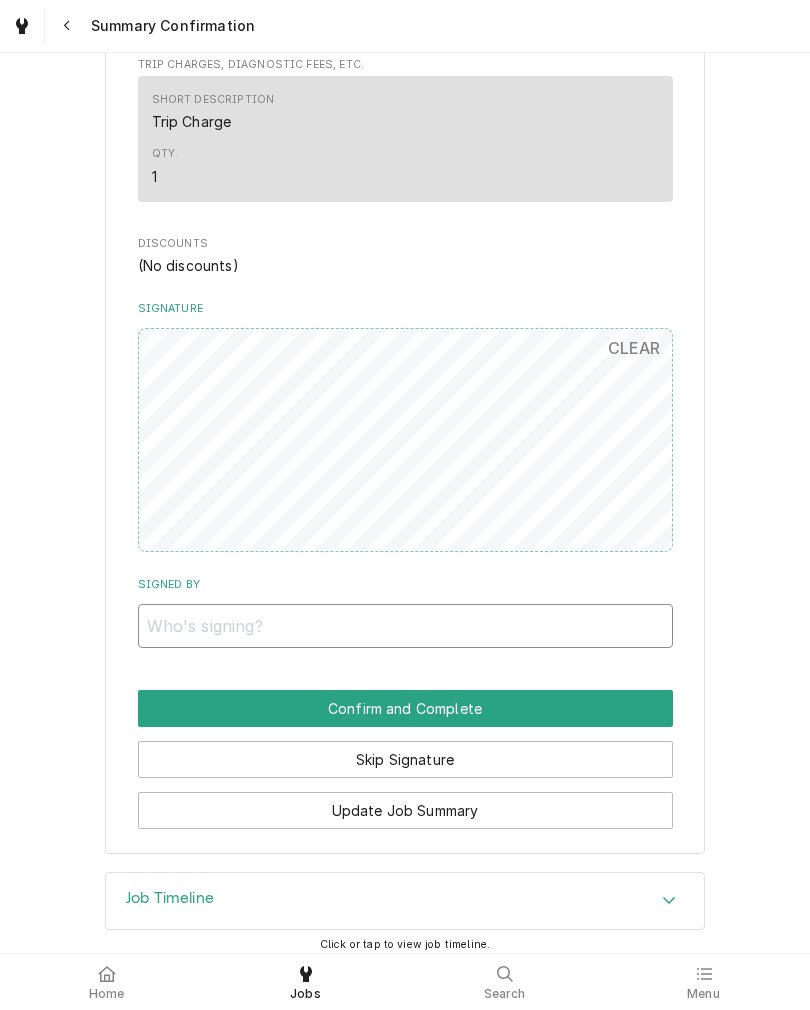click on "Signed By" at bounding box center (405, 626) 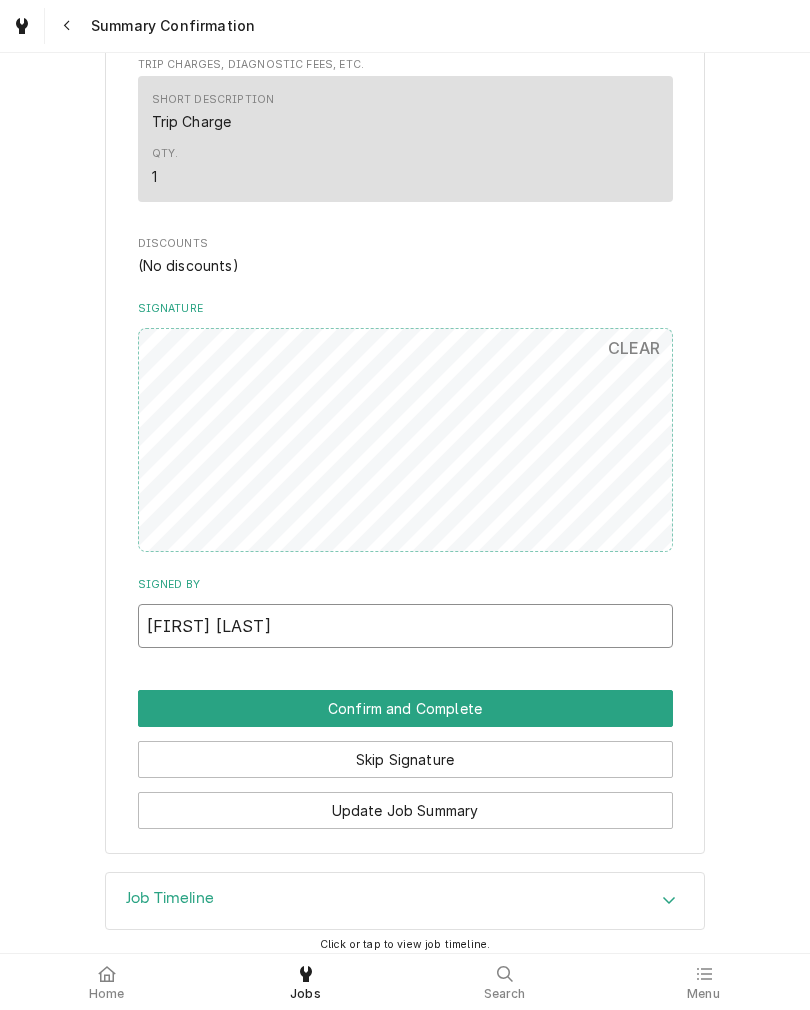 type on "[FIRST] [LAST]" 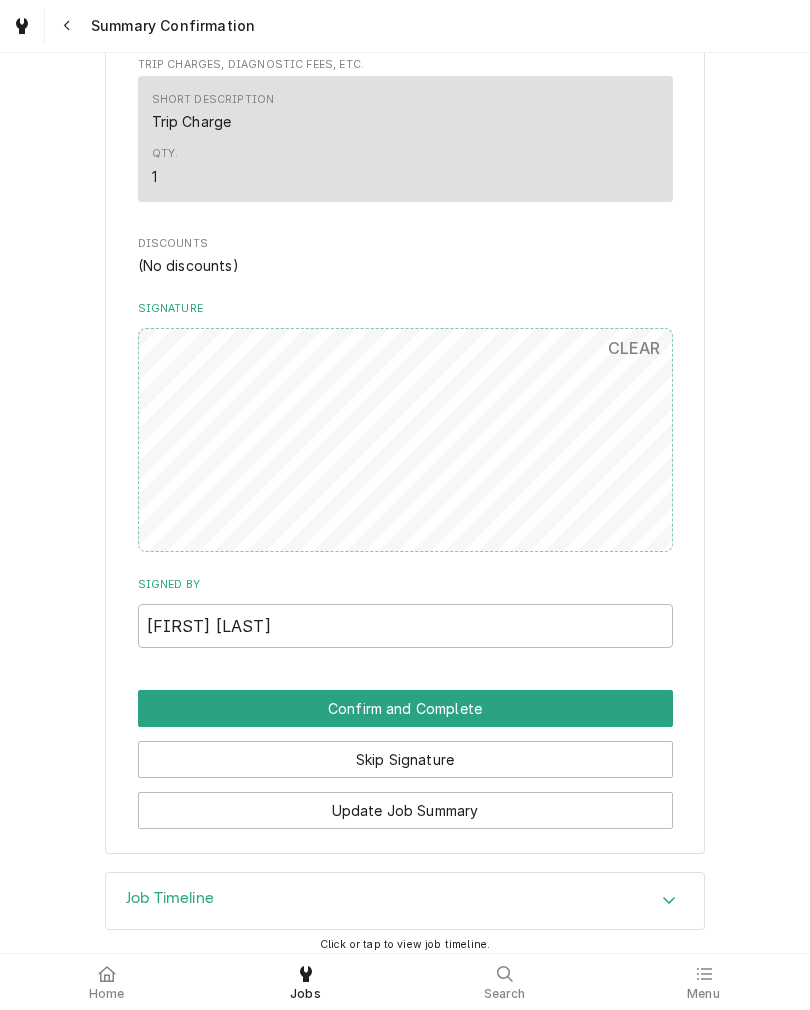 click on "Confirm and Complete" at bounding box center [405, 708] 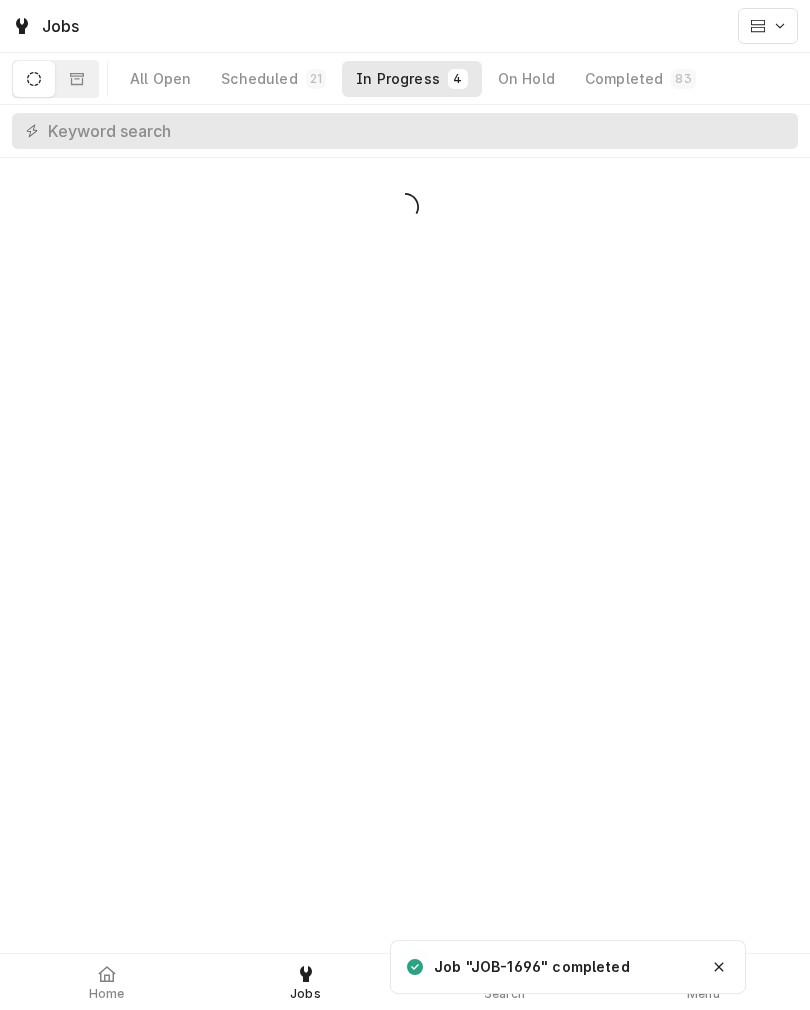 scroll, scrollTop: 0, scrollLeft: 0, axis: both 